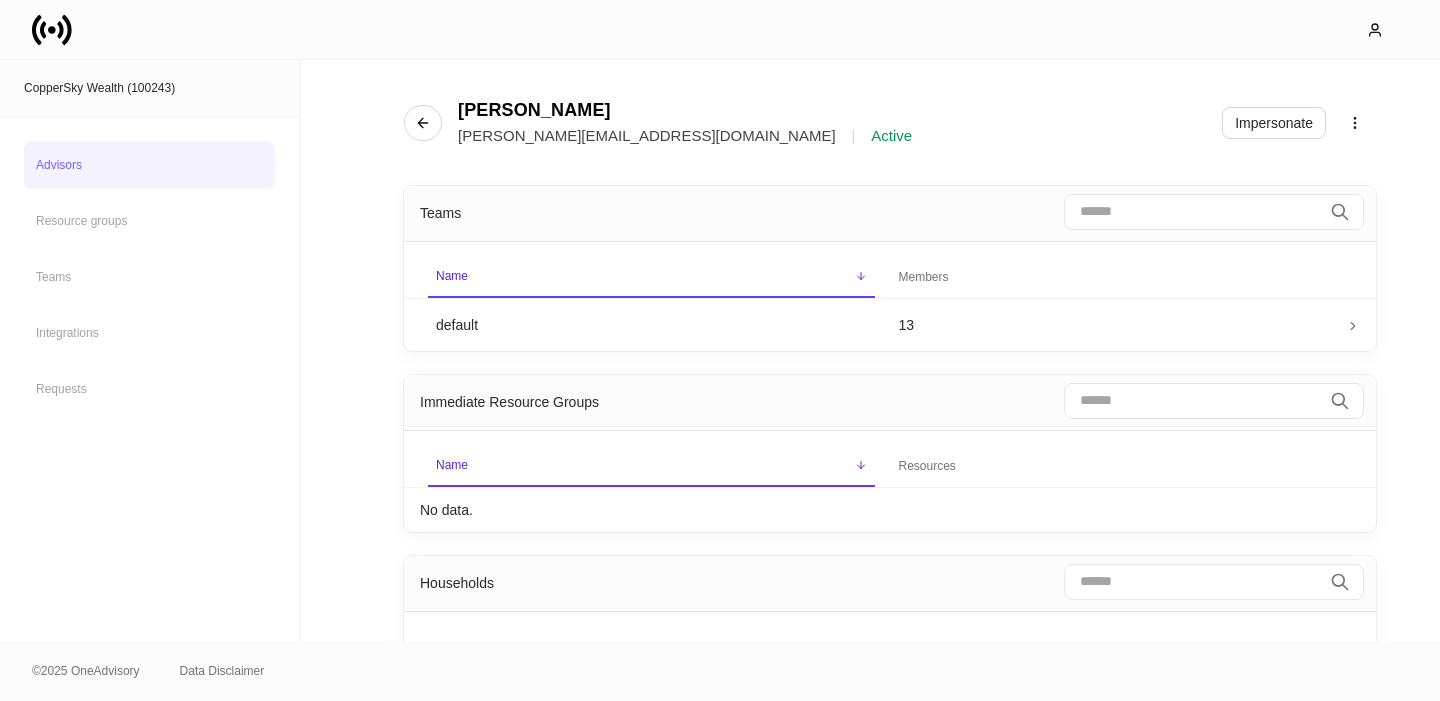 scroll, scrollTop: 0, scrollLeft: 0, axis: both 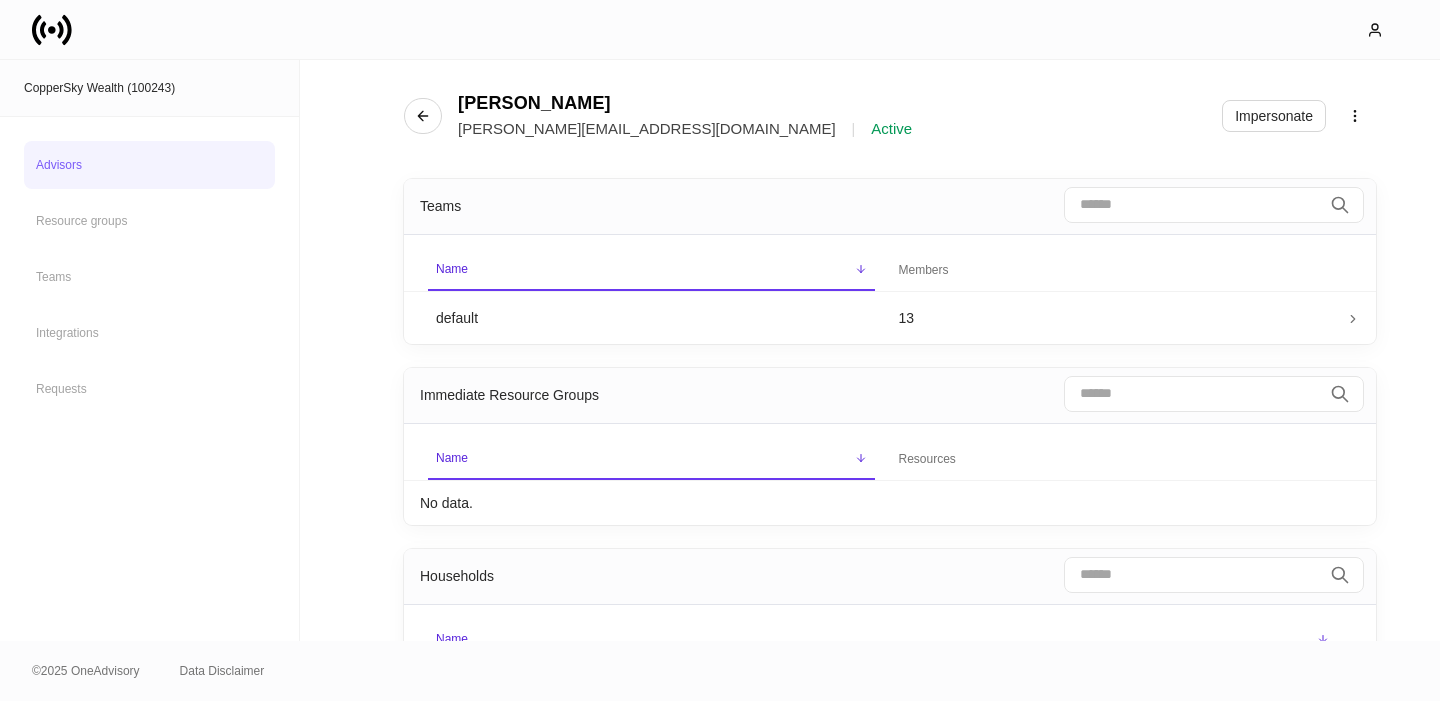 click on "Advisors" at bounding box center [149, 165] 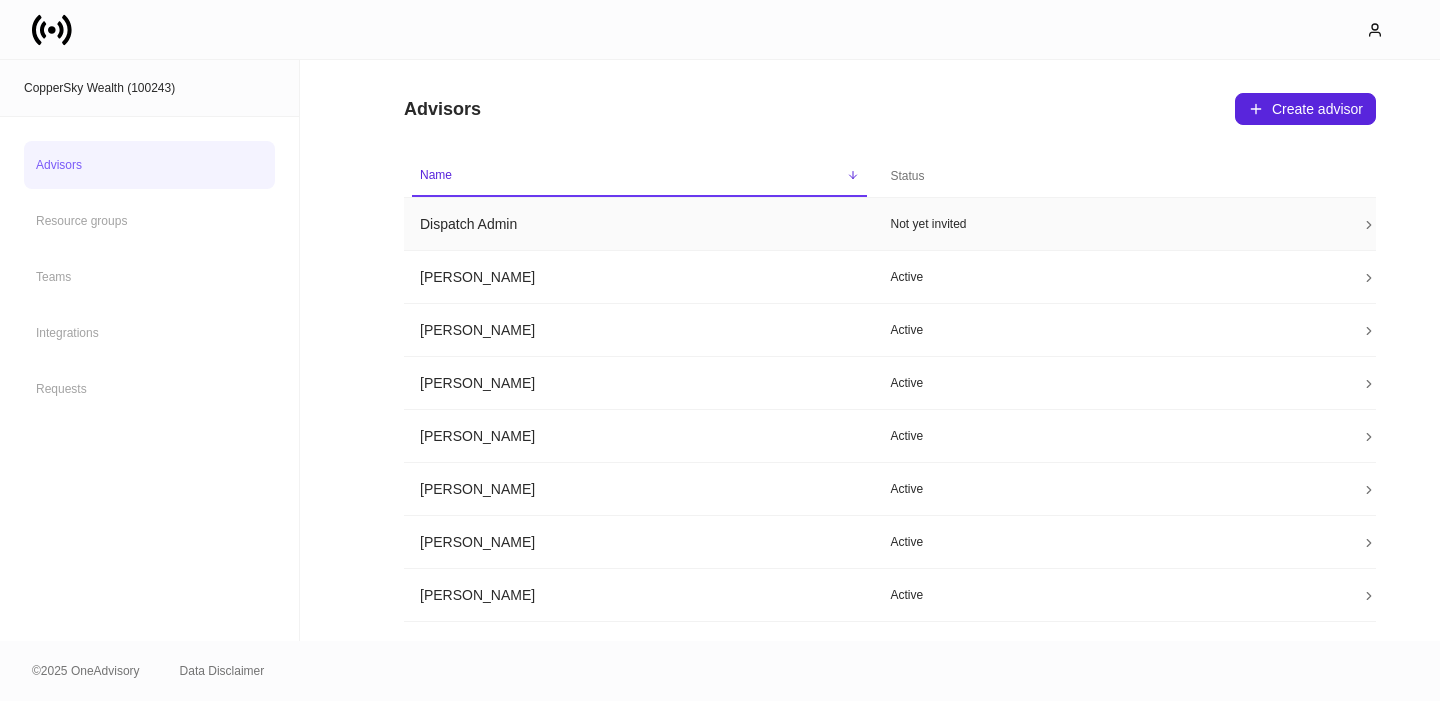 click on "Dispatch Admin" at bounding box center (639, 224) 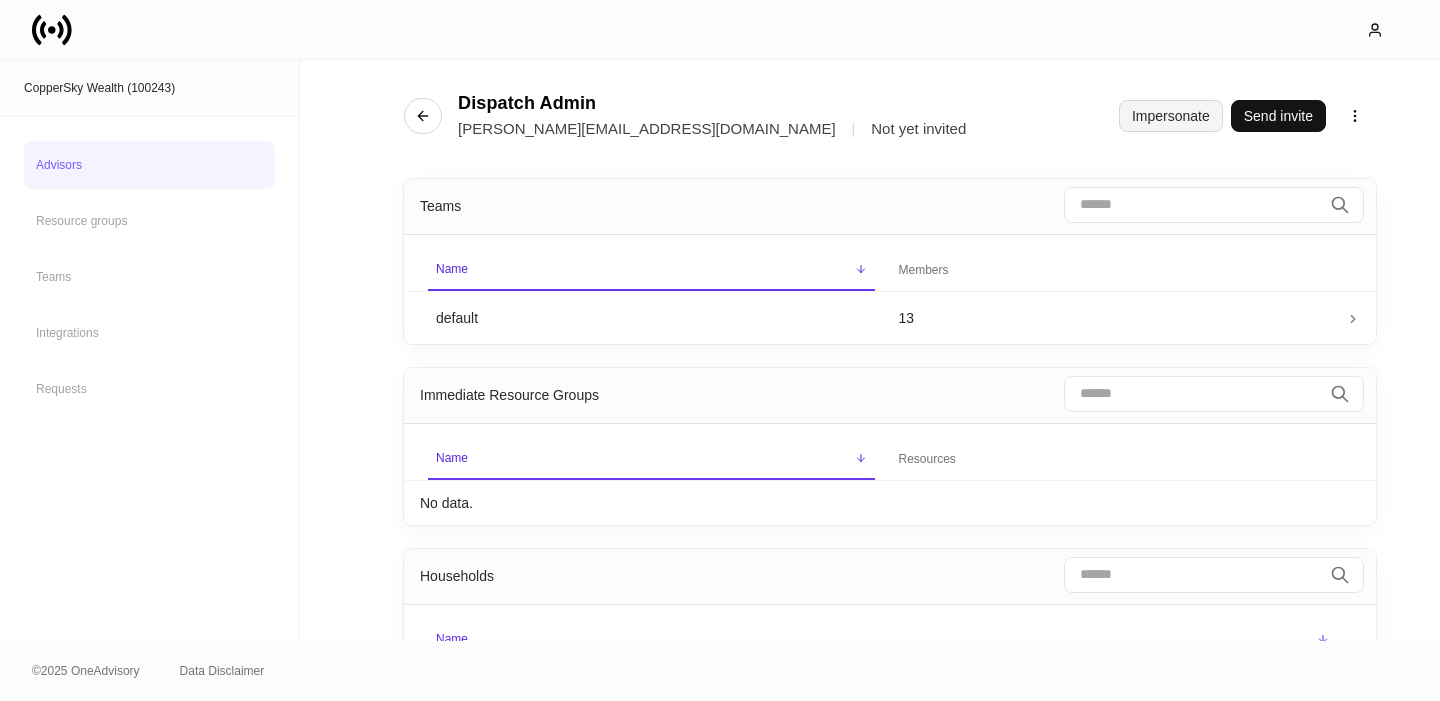 click on "Impersonate" at bounding box center (1171, 116) 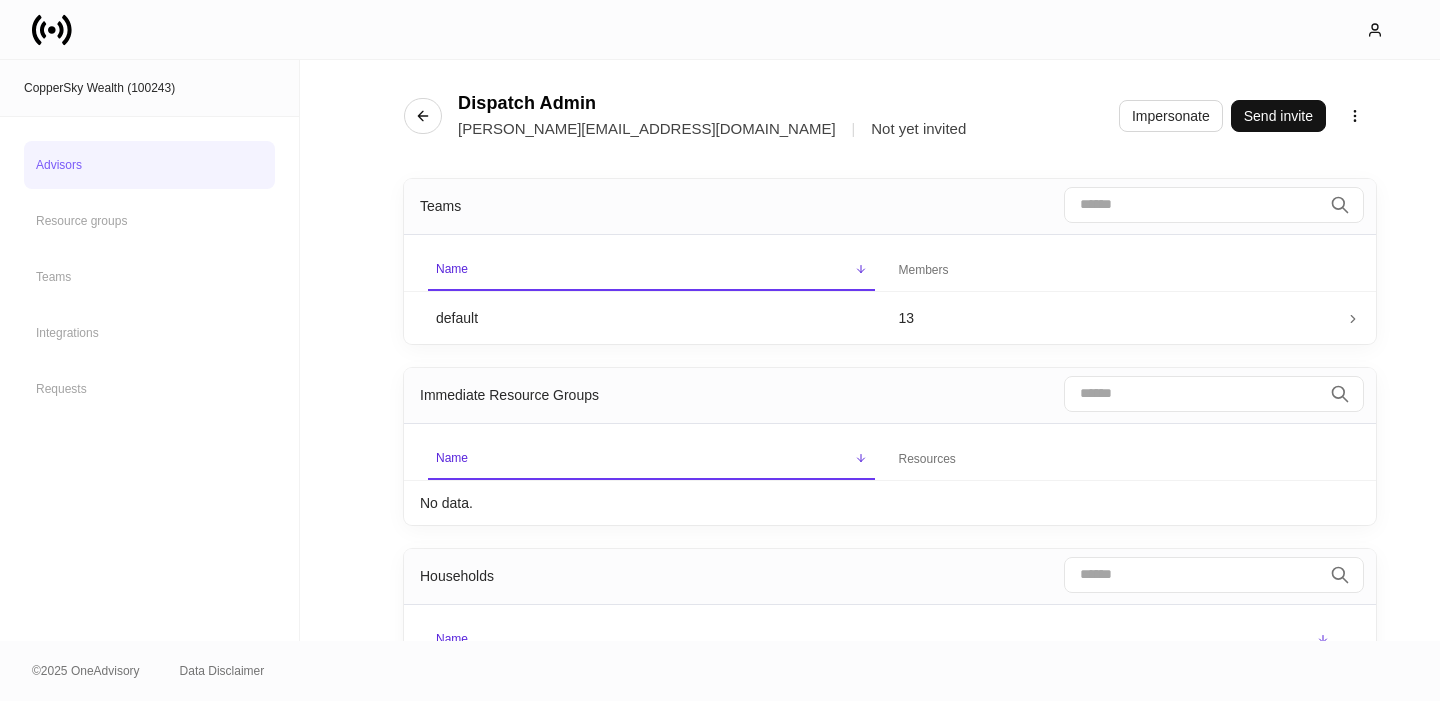 click 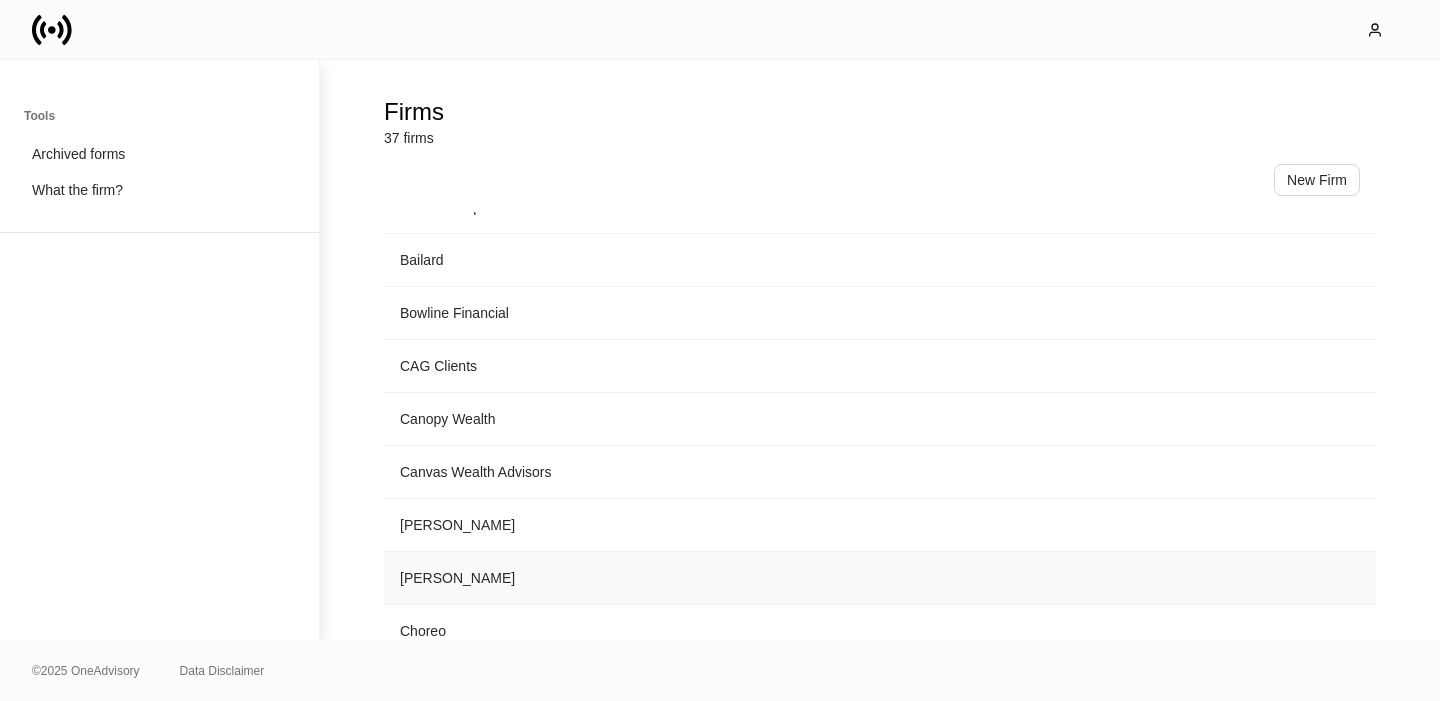 scroll, scrollTop: 382, scrollLeft: 0, axis: vertical 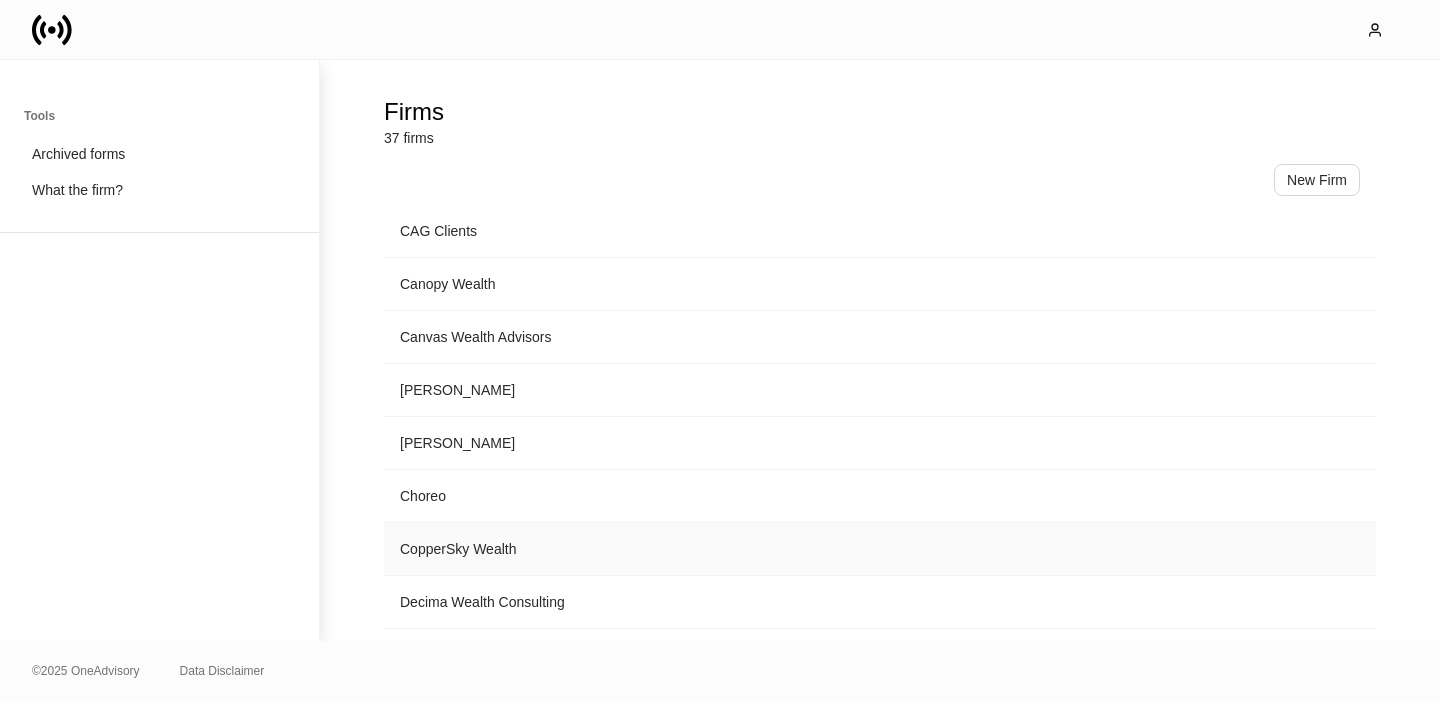 click on "CopperSky Wealth" at bounding box center (880, 549) 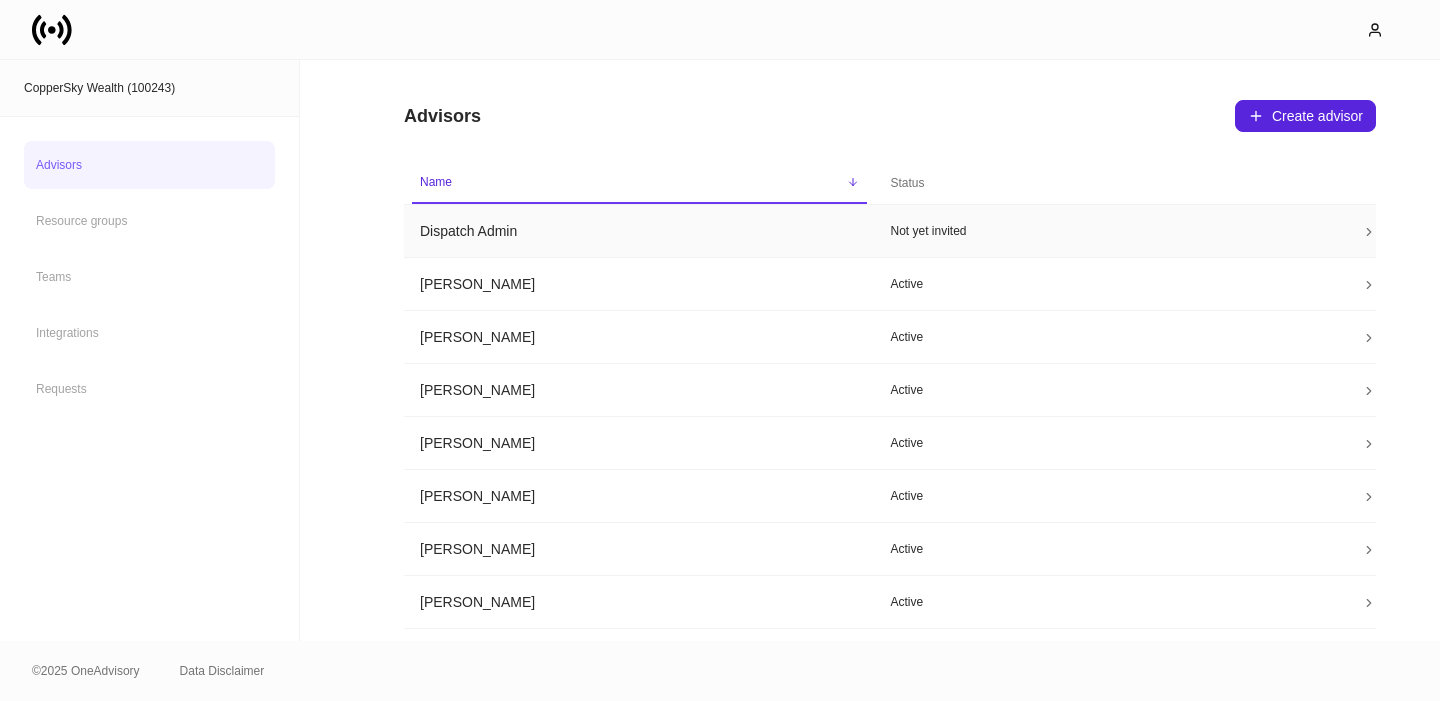 click on "Dispatch Admin" at bounding box center [639, 231] 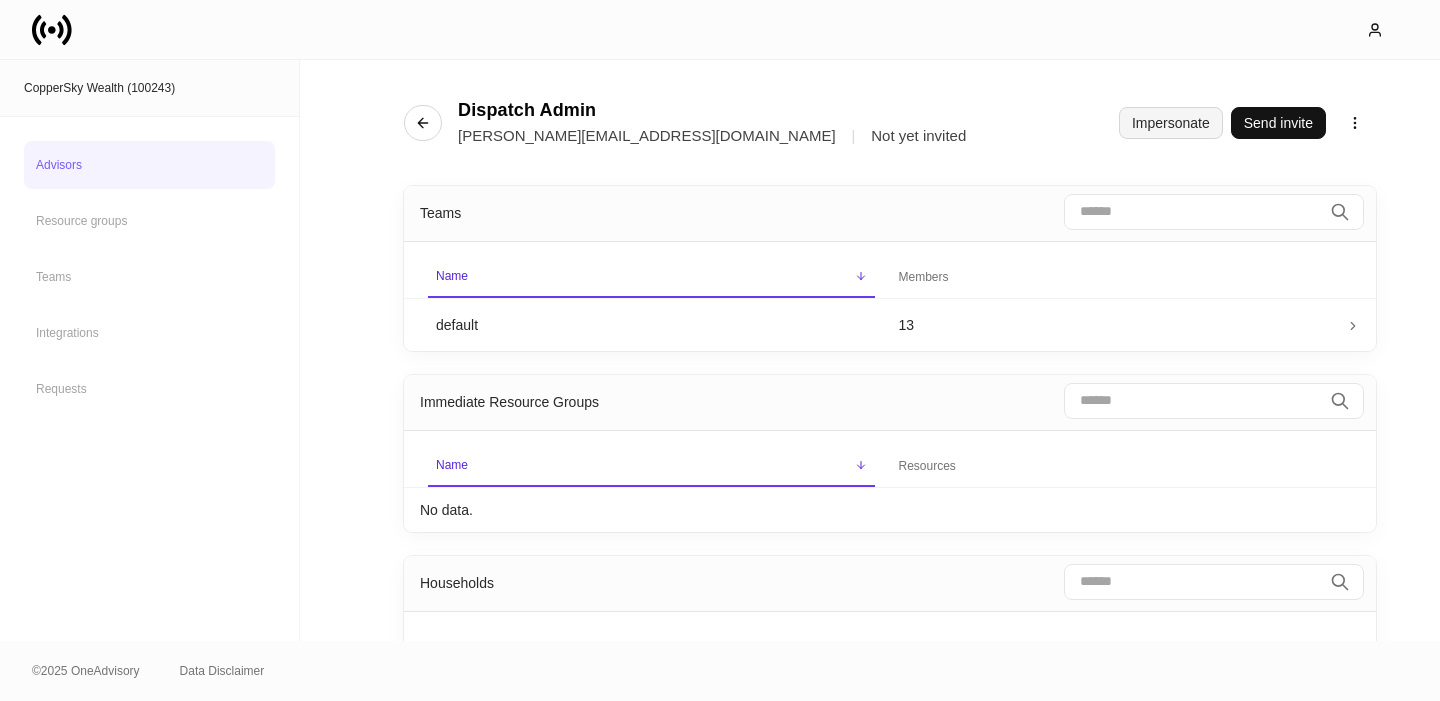 click on "Impersonate" at bounding box center [1171, 123] 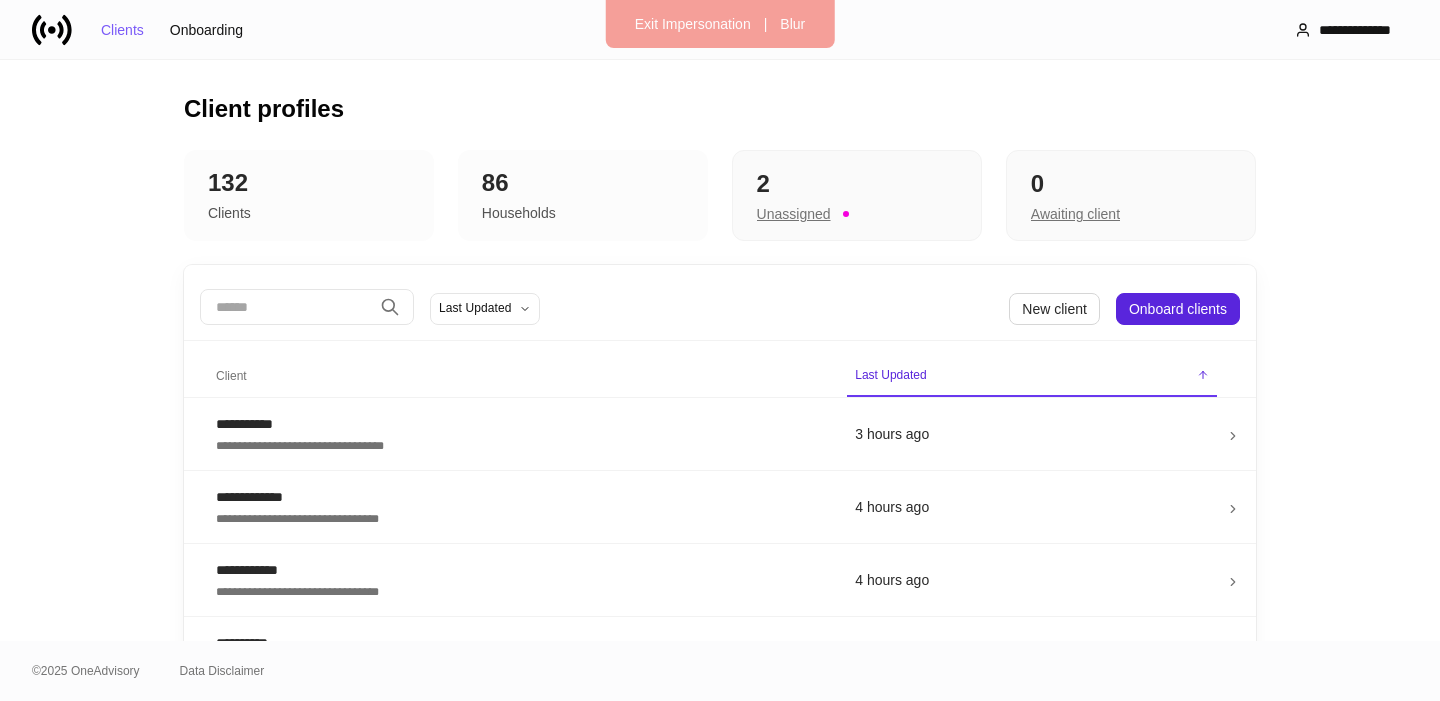 scroll, scrollTop: 0, scrollLeft: 0, axis: both 